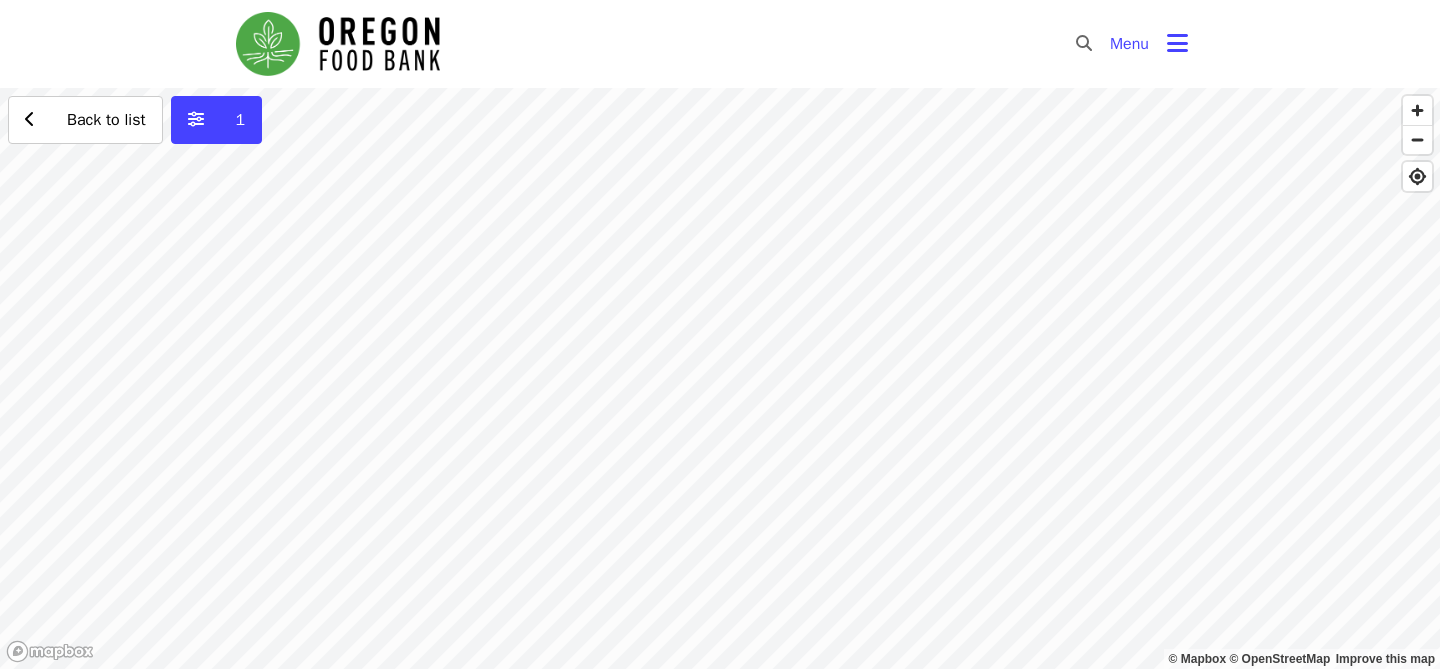 scroll, scrollTop: 0, scrollLeft: 0, axis: both 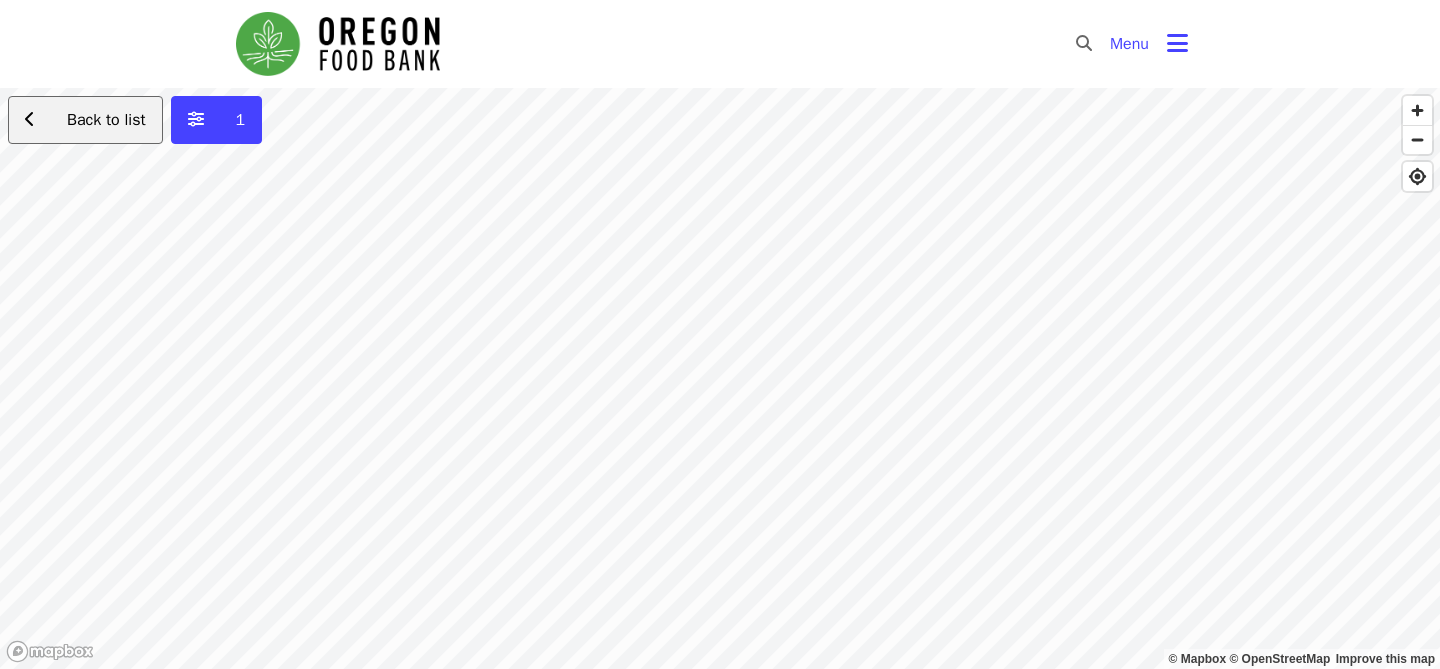 click at bounding box center (30, 119) 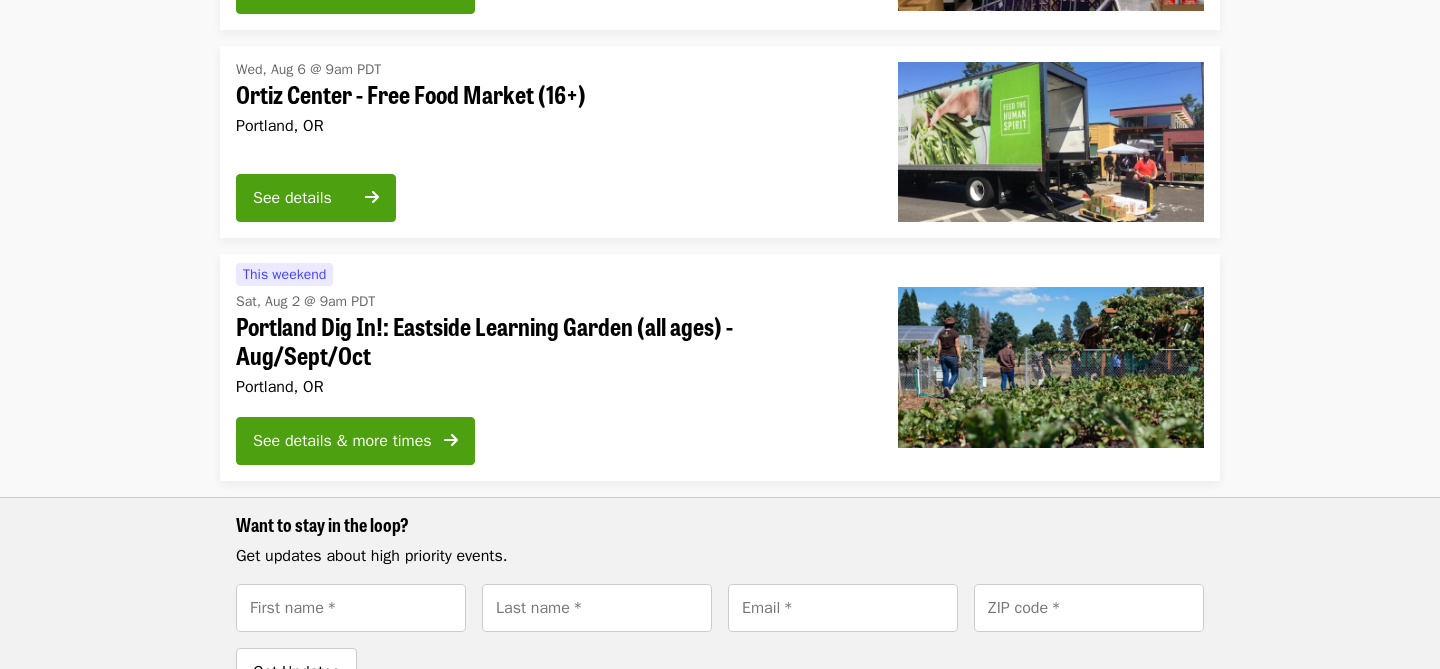 scroll, scrollTop: 1045, scrollLeft: 0, axis: vertical 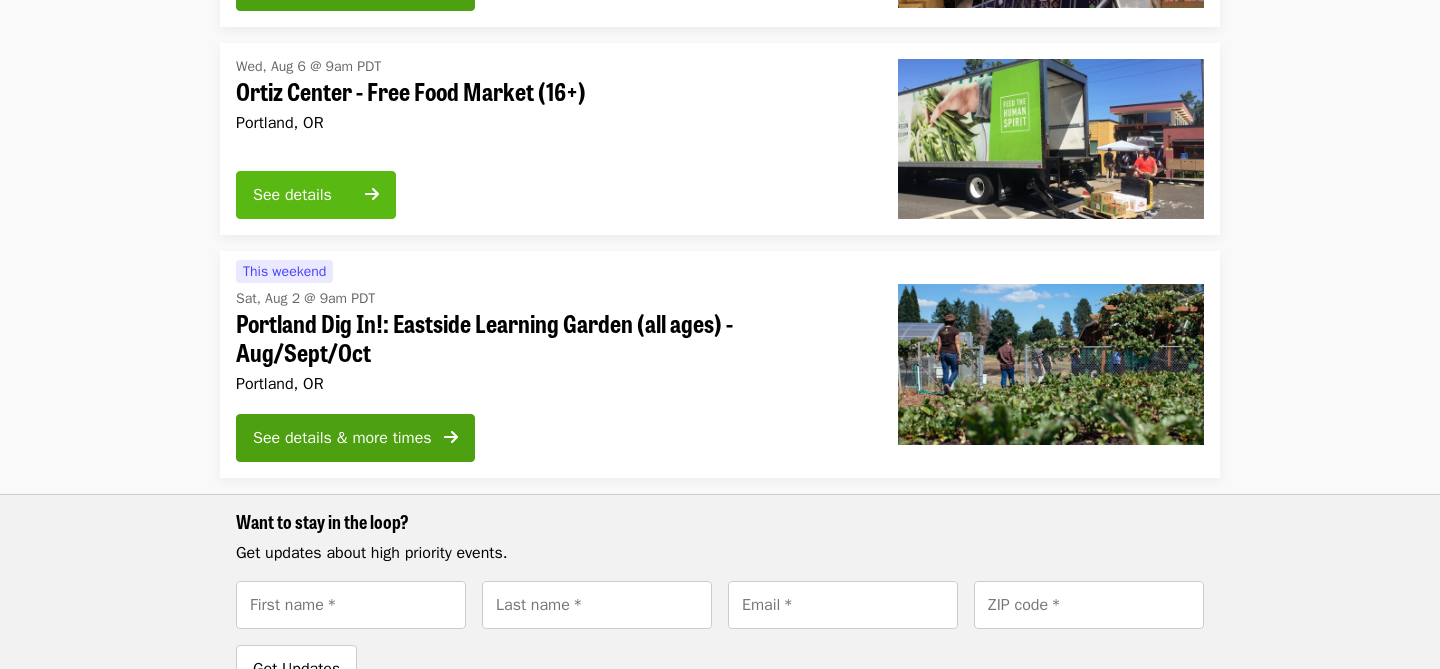click on "See details" at bounding box center [303, 195] 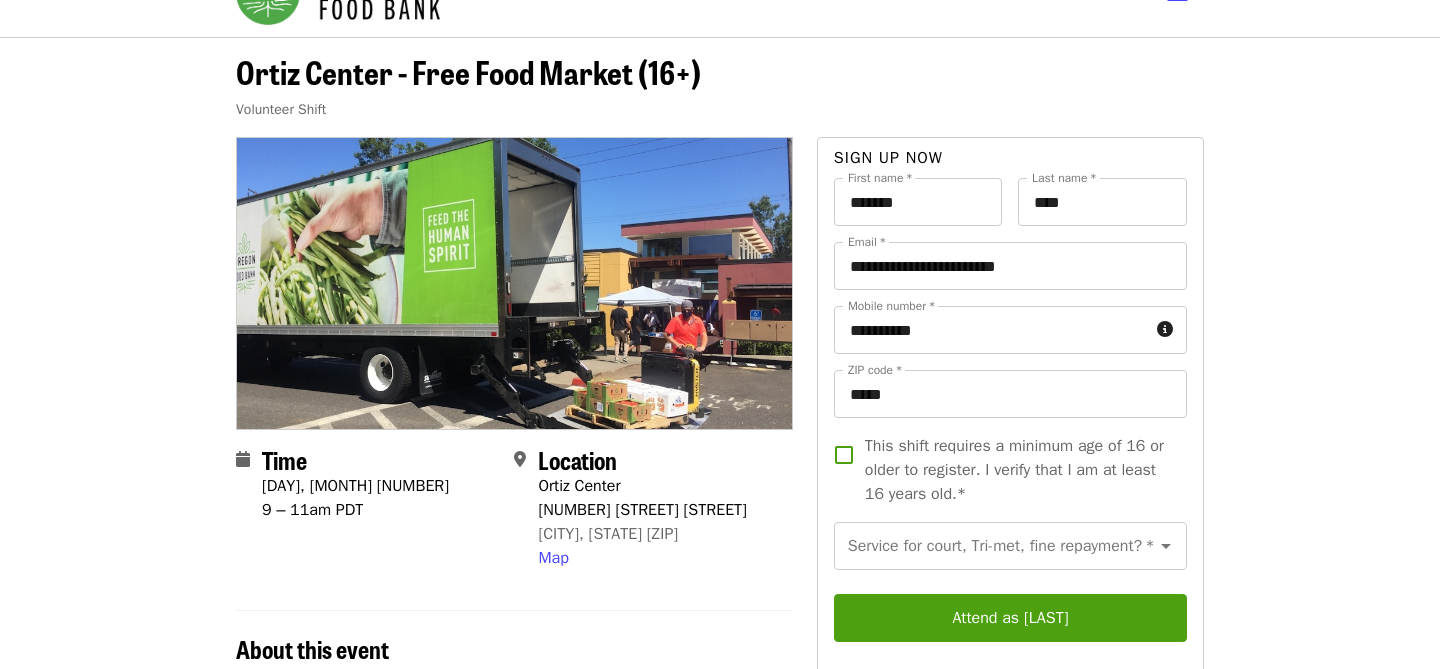 scroll, scrollTop: 60, scrollLeft: 0, axis: vertical 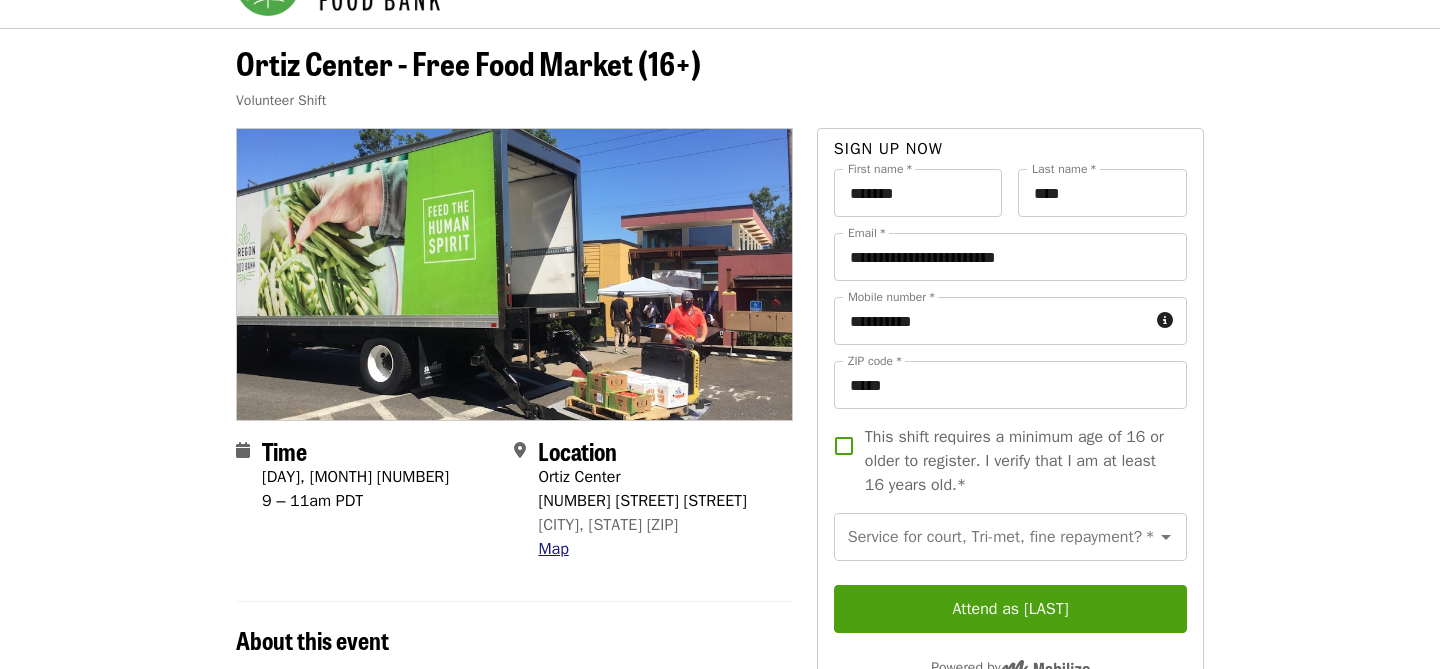 click on "Map" at bounding box center (553, 549) 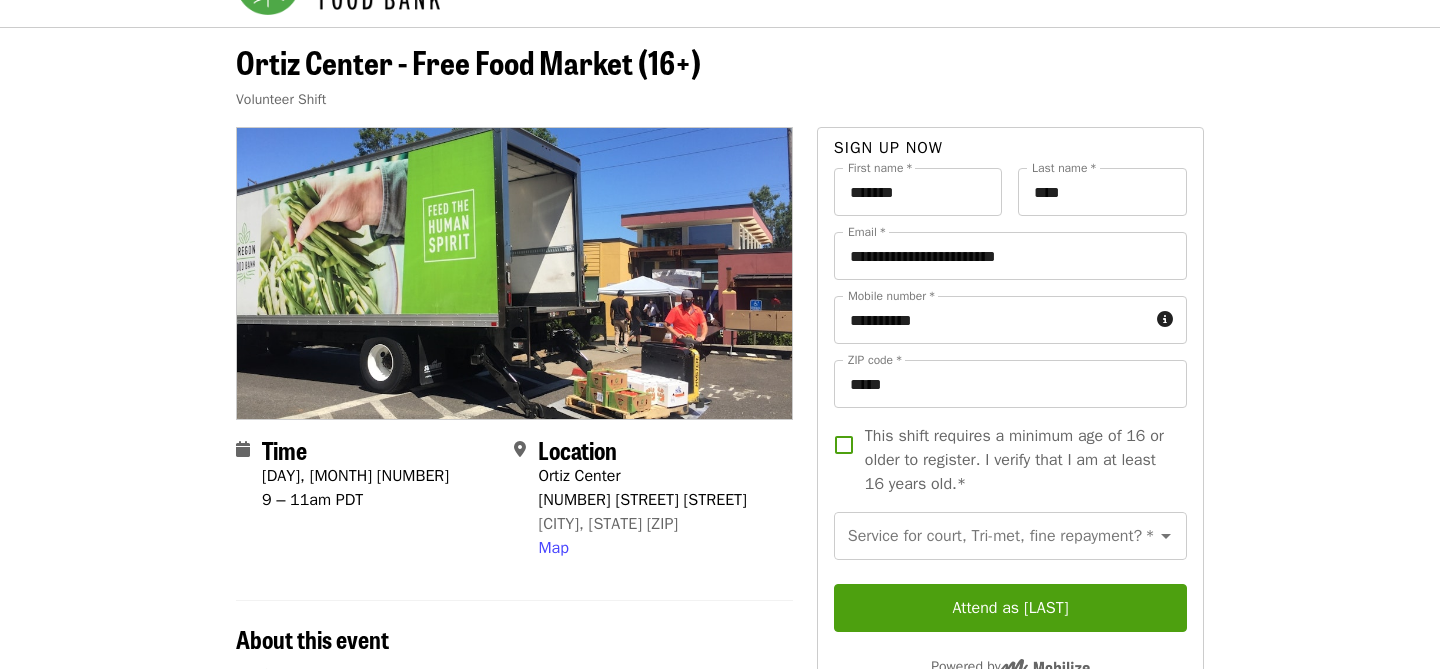 scroll, scrollTop: 31, scrollLeft: 0, axis: vertical 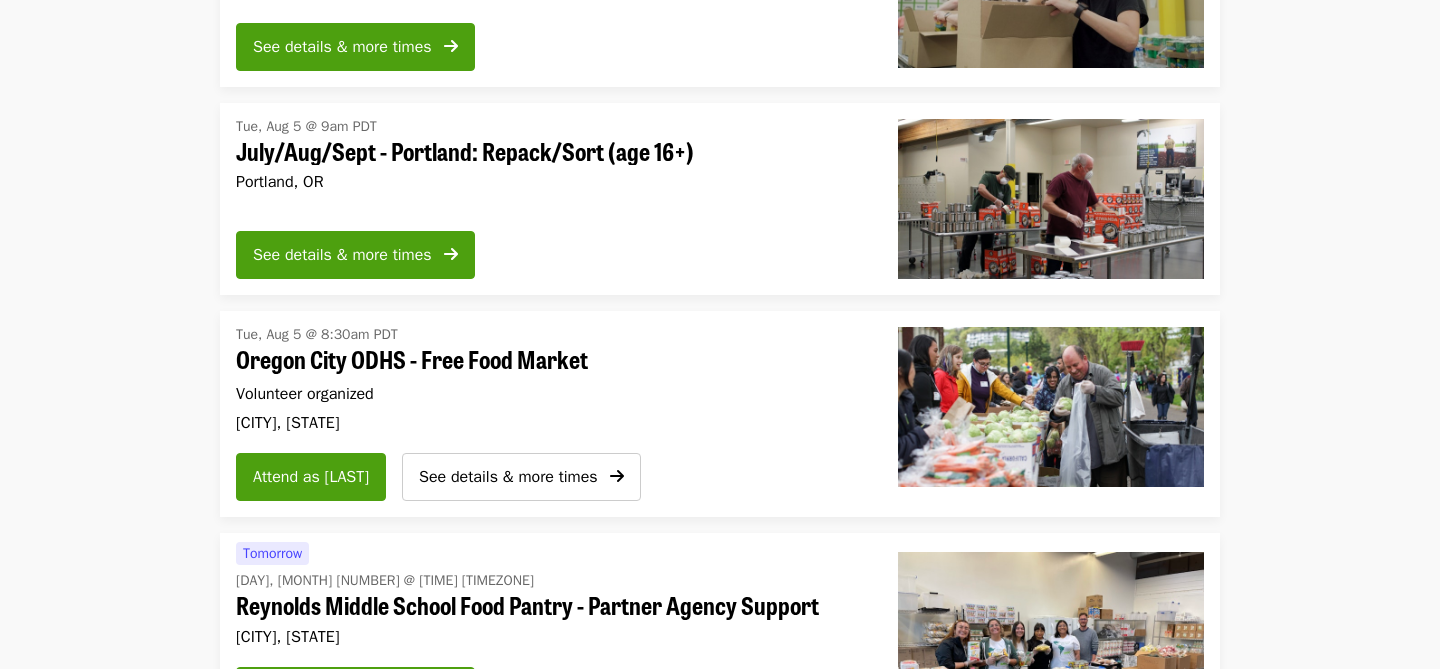 click on "[DAY], [MONTH] [NUMBER] @ [TIME] [TIMEZONE] [MONTH]/[MONTH]/[MONTH] - [CITY]: Repack/Sort (age [NUMBER]+) [CITY], [STATE]" at bounding box center [551, 163] 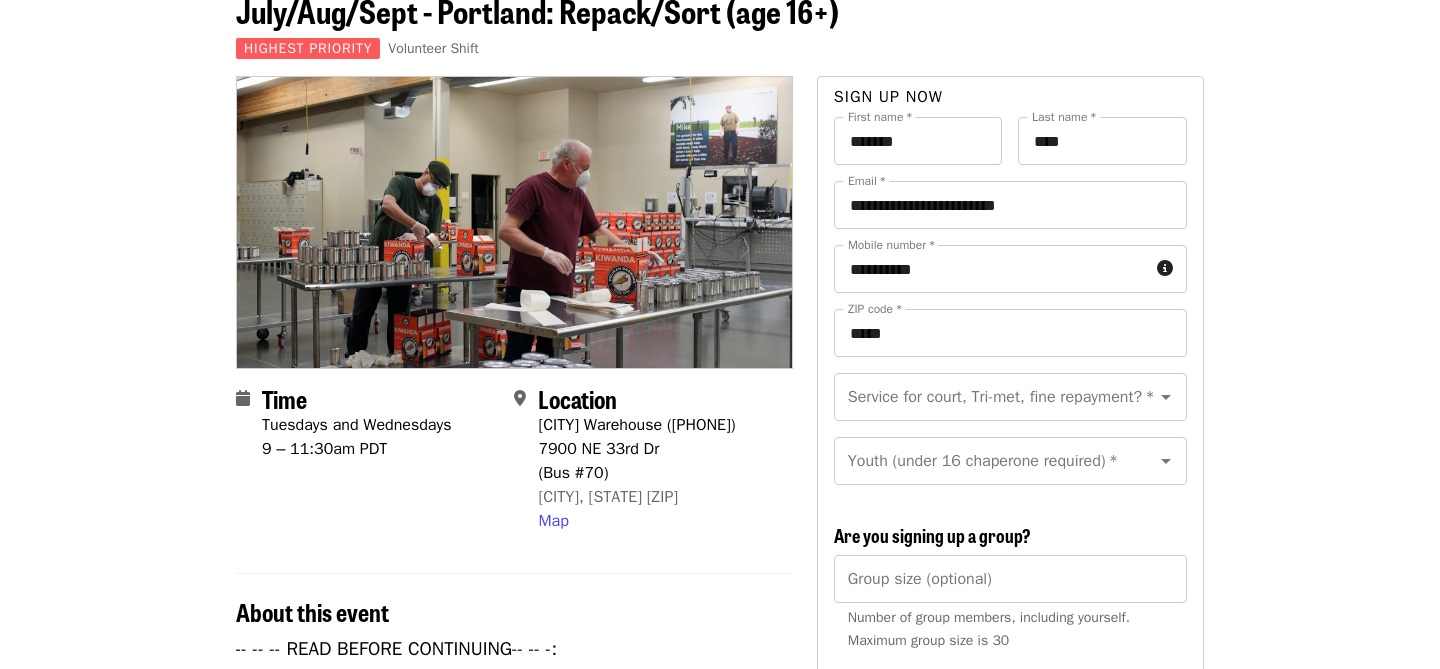 scroll, scrollTop: 0, scrollLeft: 0, axis: both 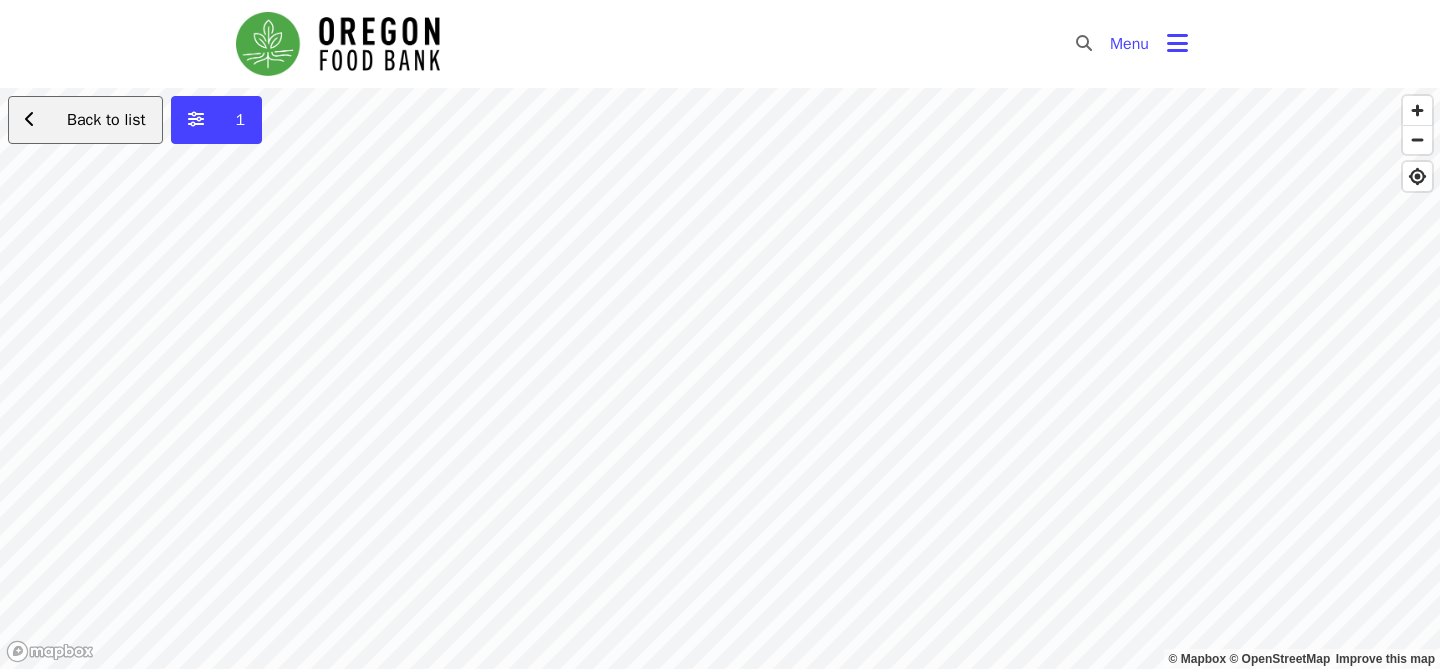 click on "Back to list" at bounding box center (106, 120) 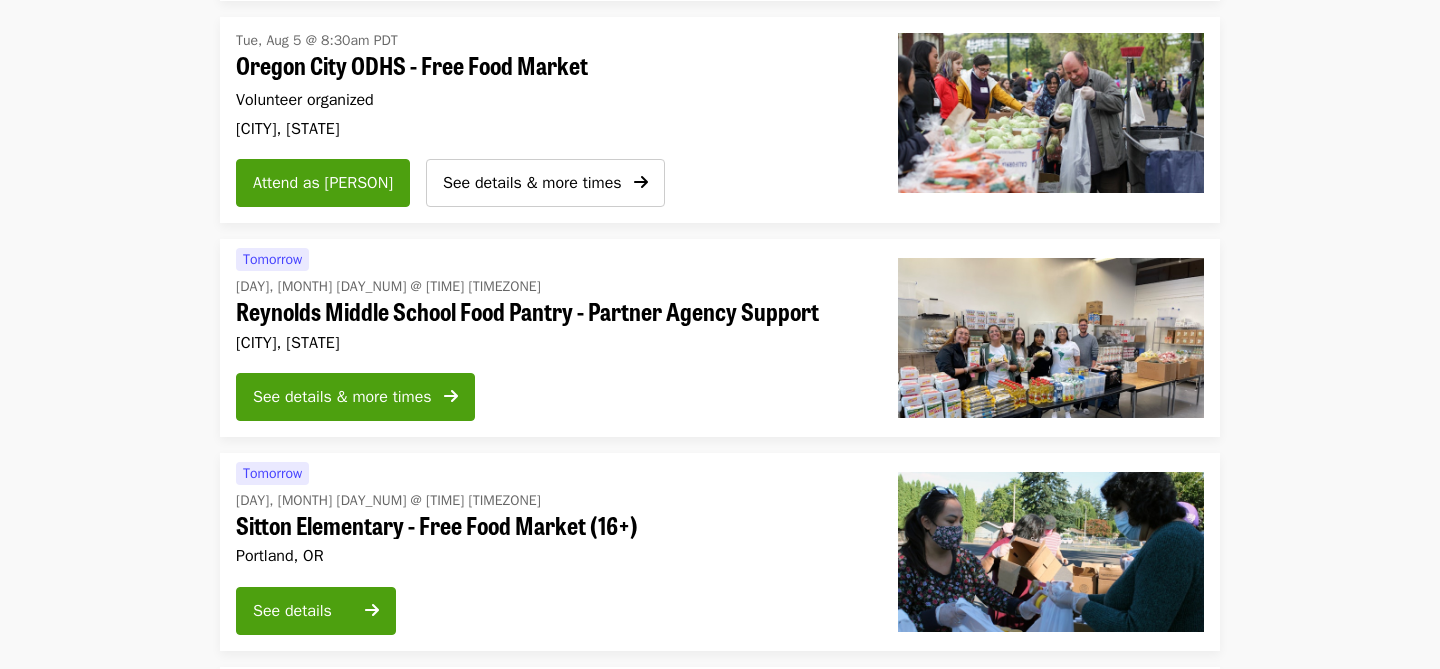 scroll, scrollTop: 2179, scrollLeft: 0, axis: vertical 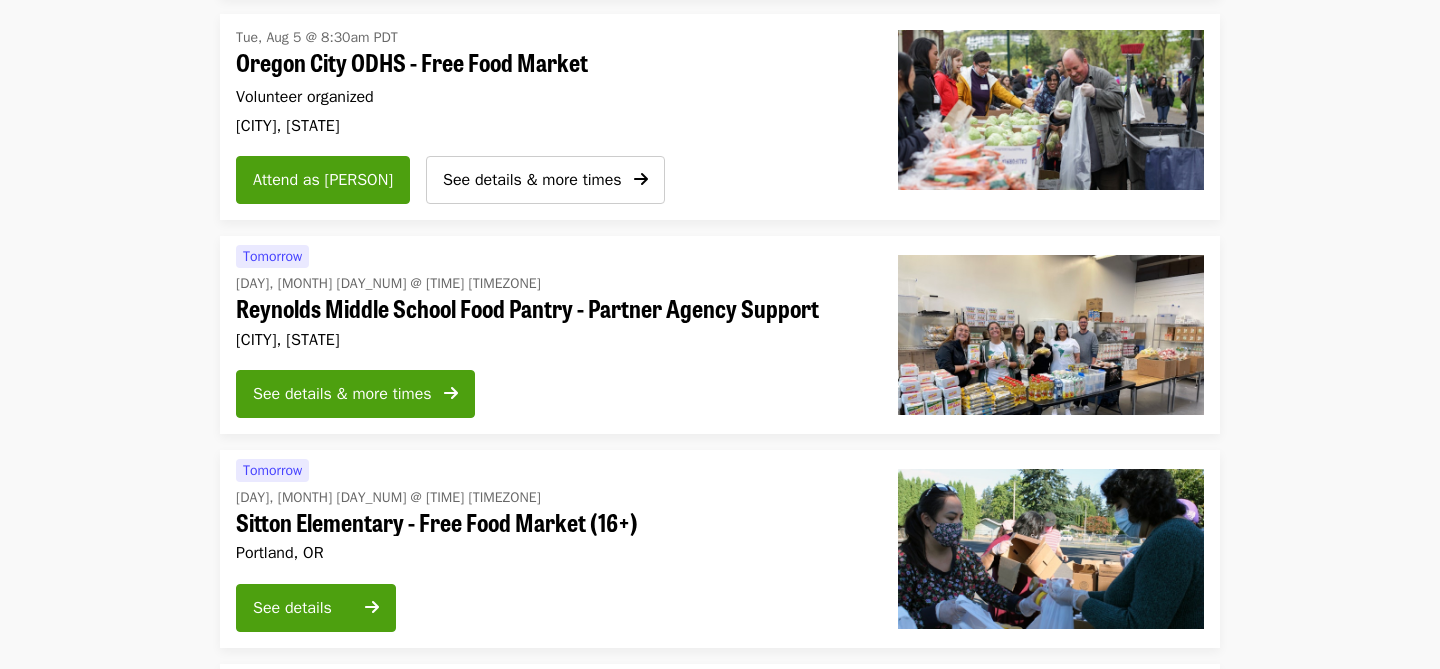click on "See details & more times" at bounding box center (551, 398) 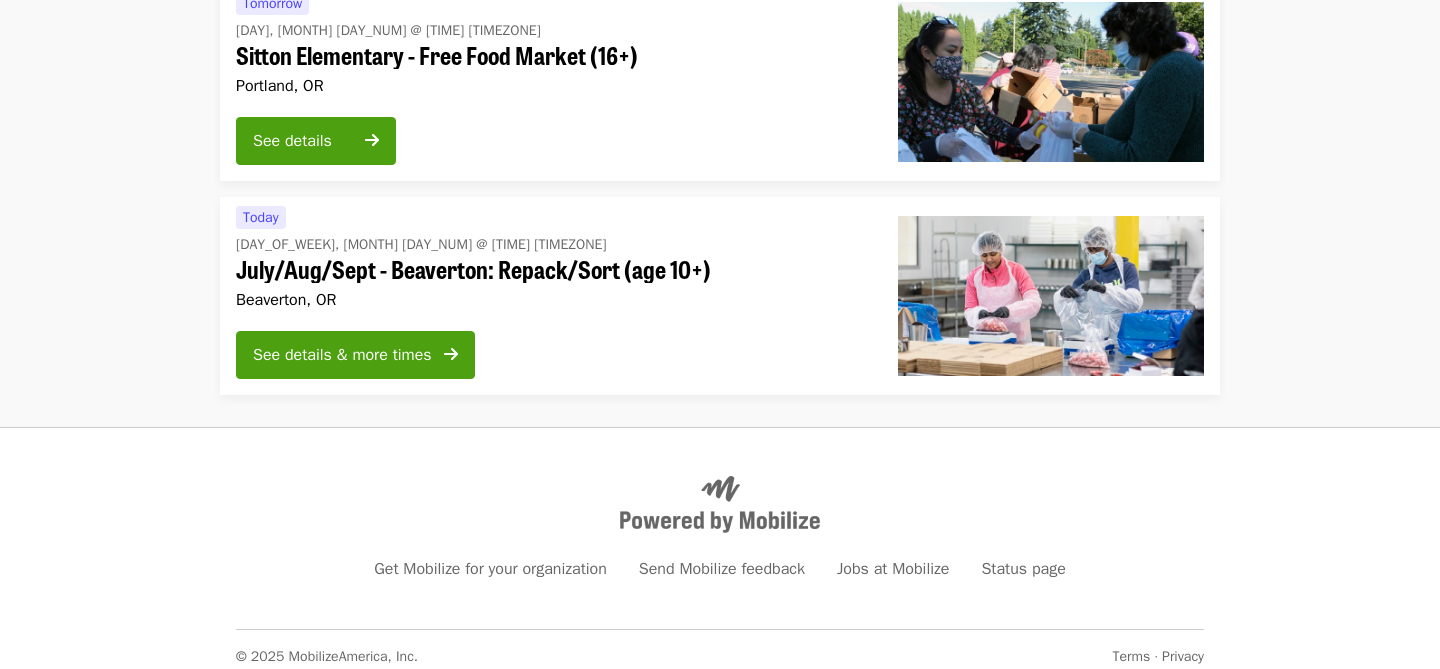 scroll, scrollTop: 2652, scrollLeft: 0, axis: vertical 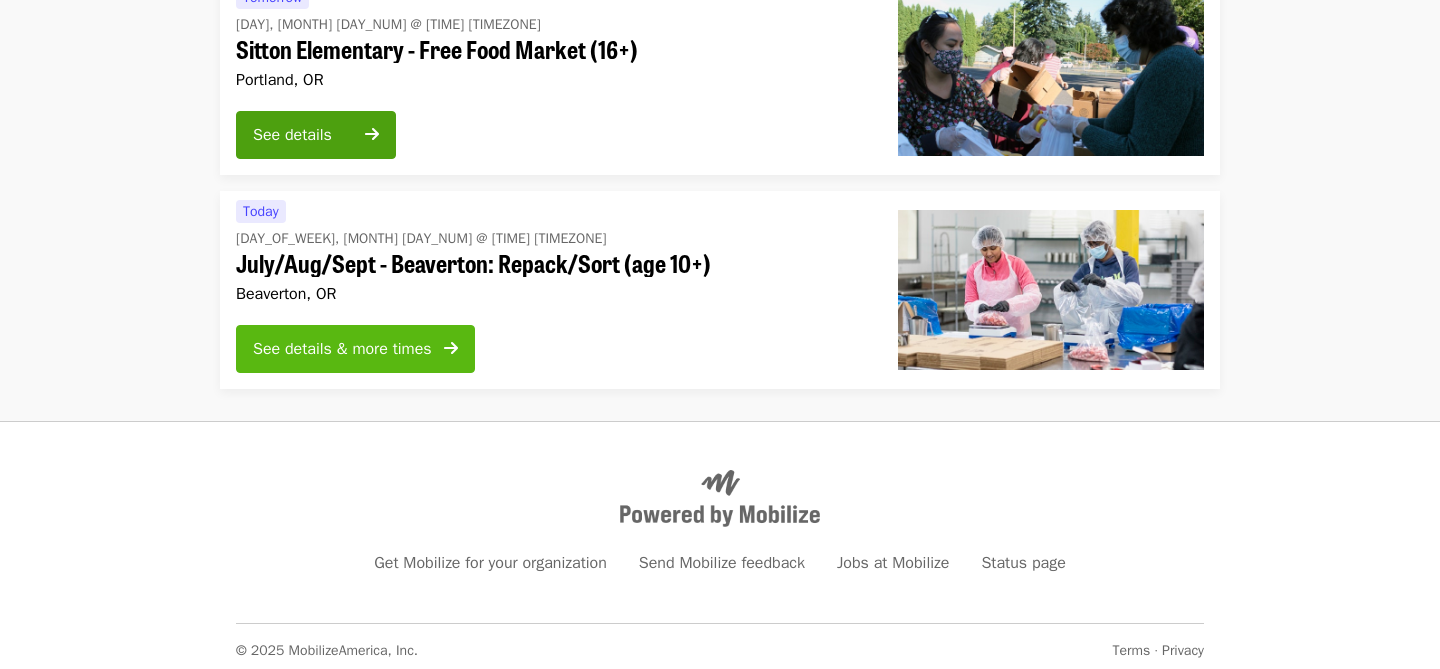 click on "See details & more times" at bounding box center [342, 349] 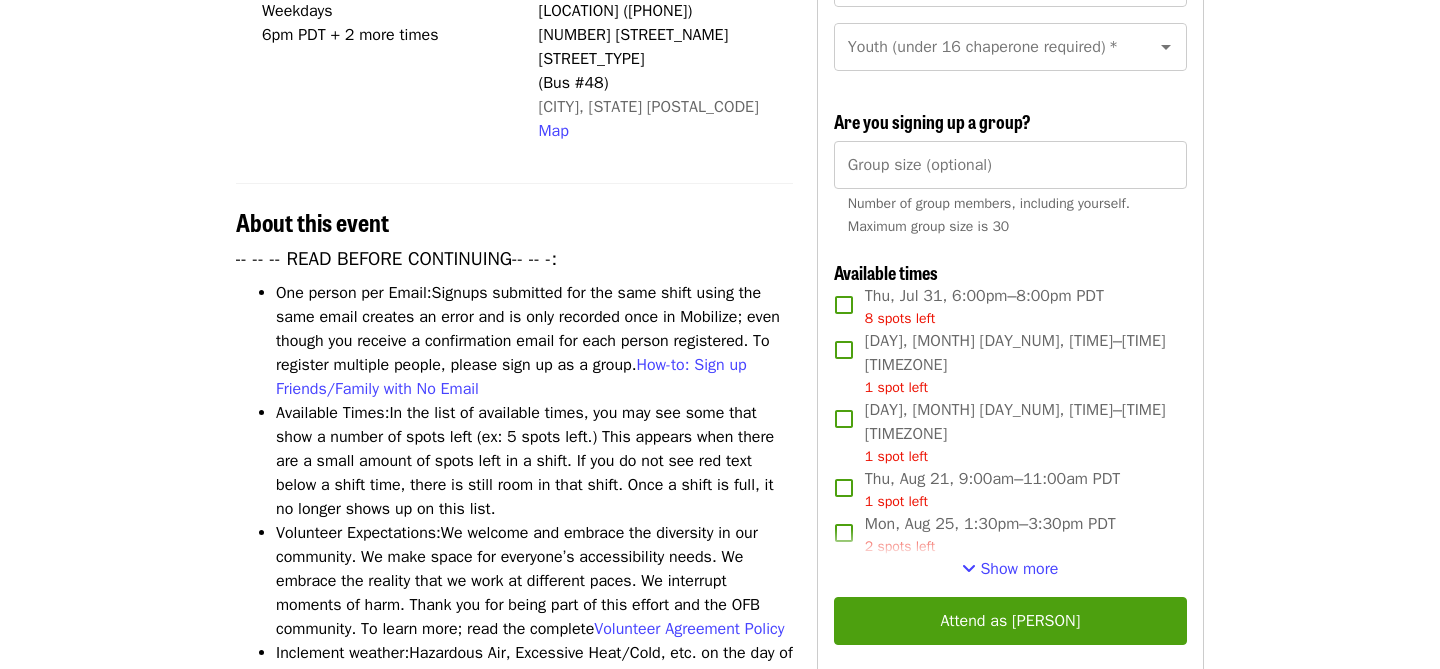 scroll, scrollTop: 534, scrollLeft: 0, axis: vertical 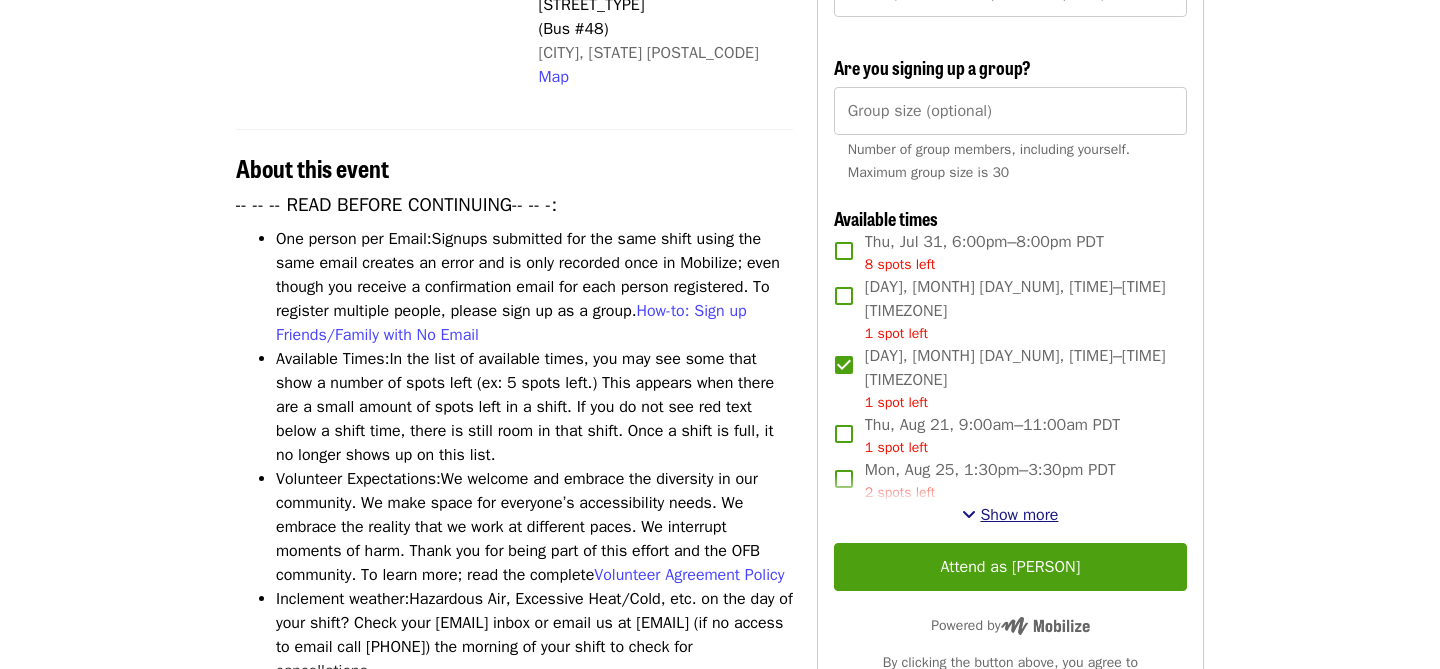 click at bounding box center [969, 514] 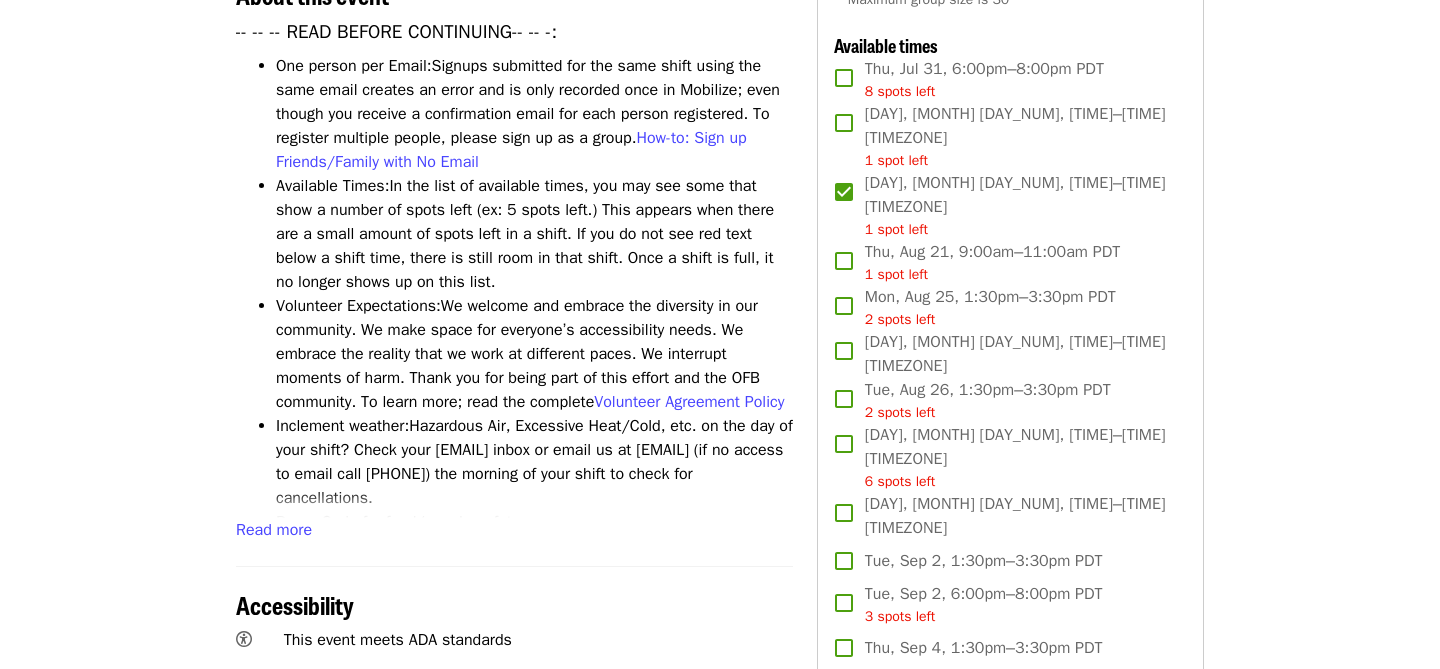 scroll, scrollTop: 755, scrollLeft: 0, axis: vertical 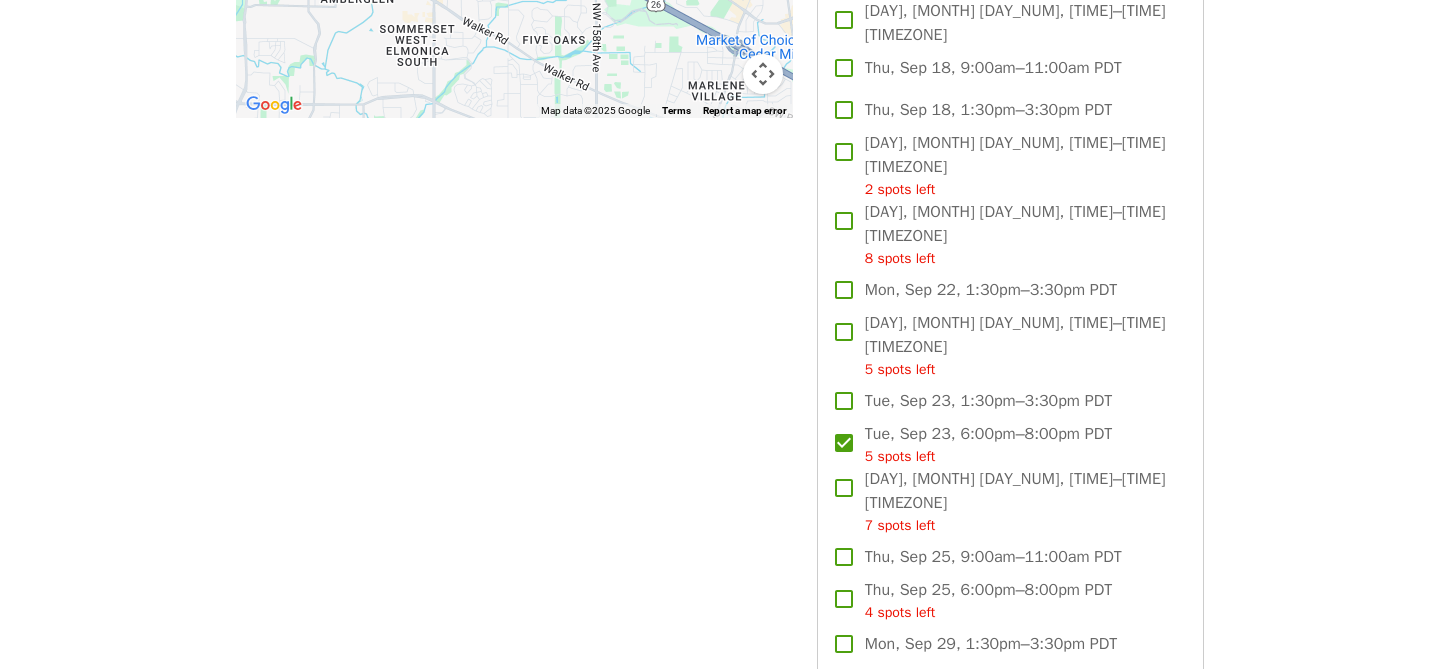 click on "Attend as [LAST]" at bounding box center [1010, 864] 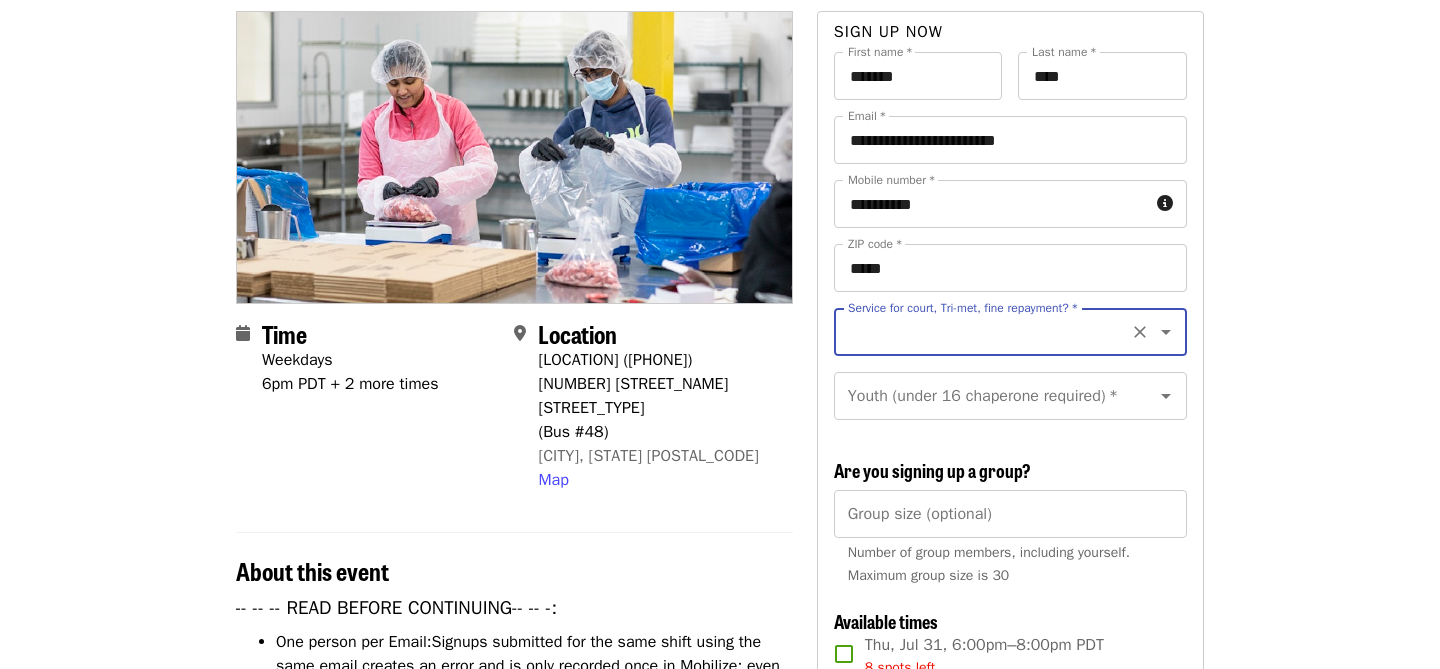 scroll, scrollTop: 197, scrollLeft: 0, axis: vertical 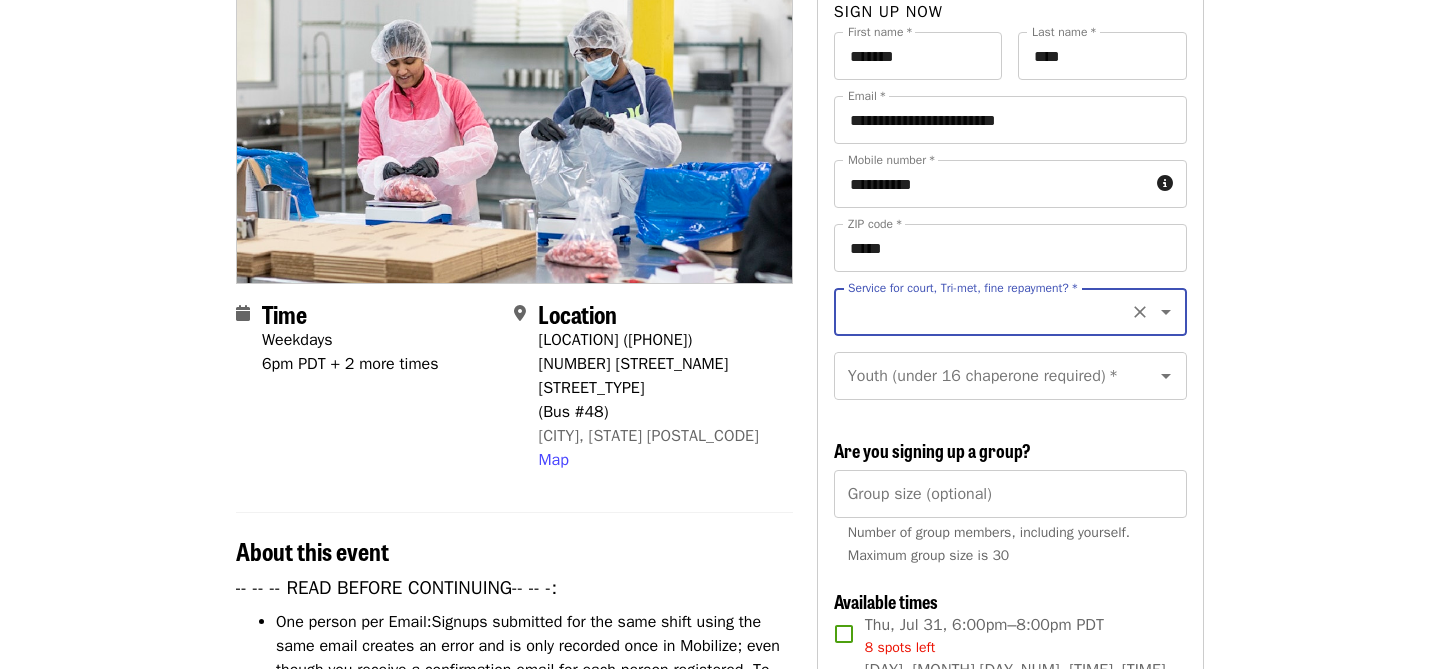 click 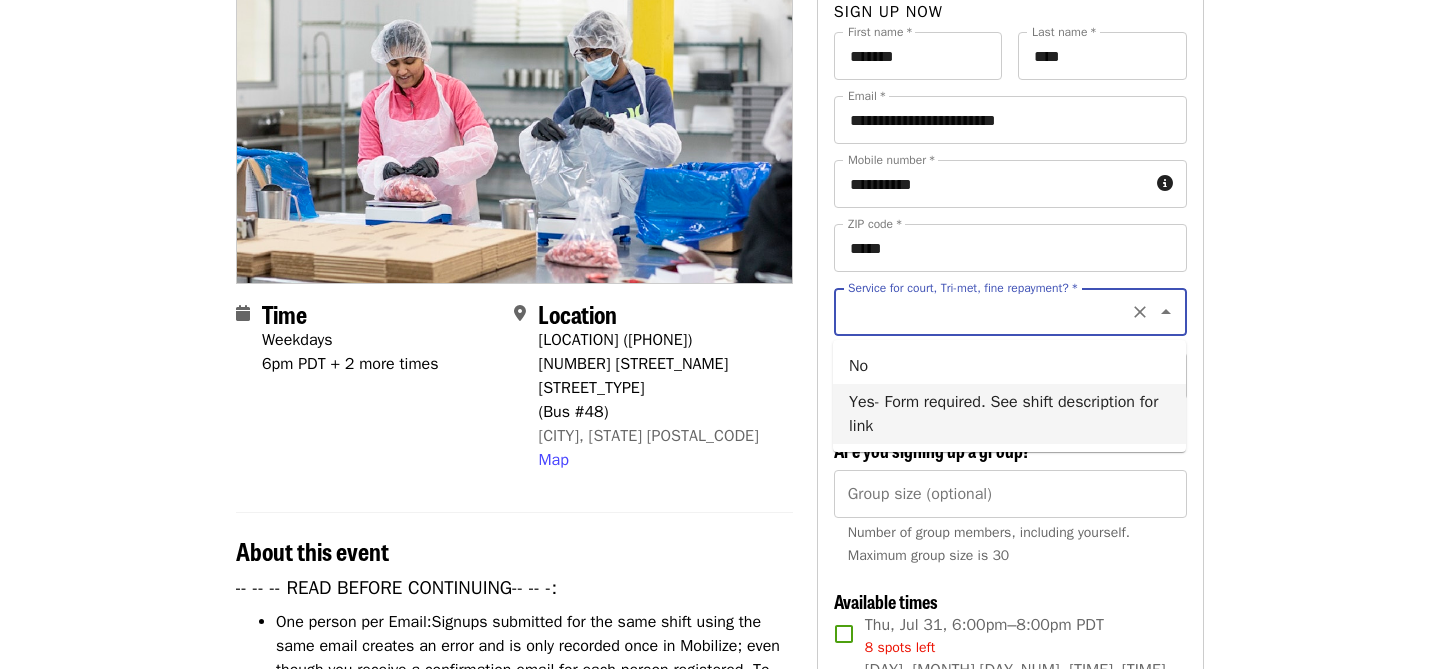 click on "Yes- Form required. See shift description for link" at bounding box center (1009, 414) 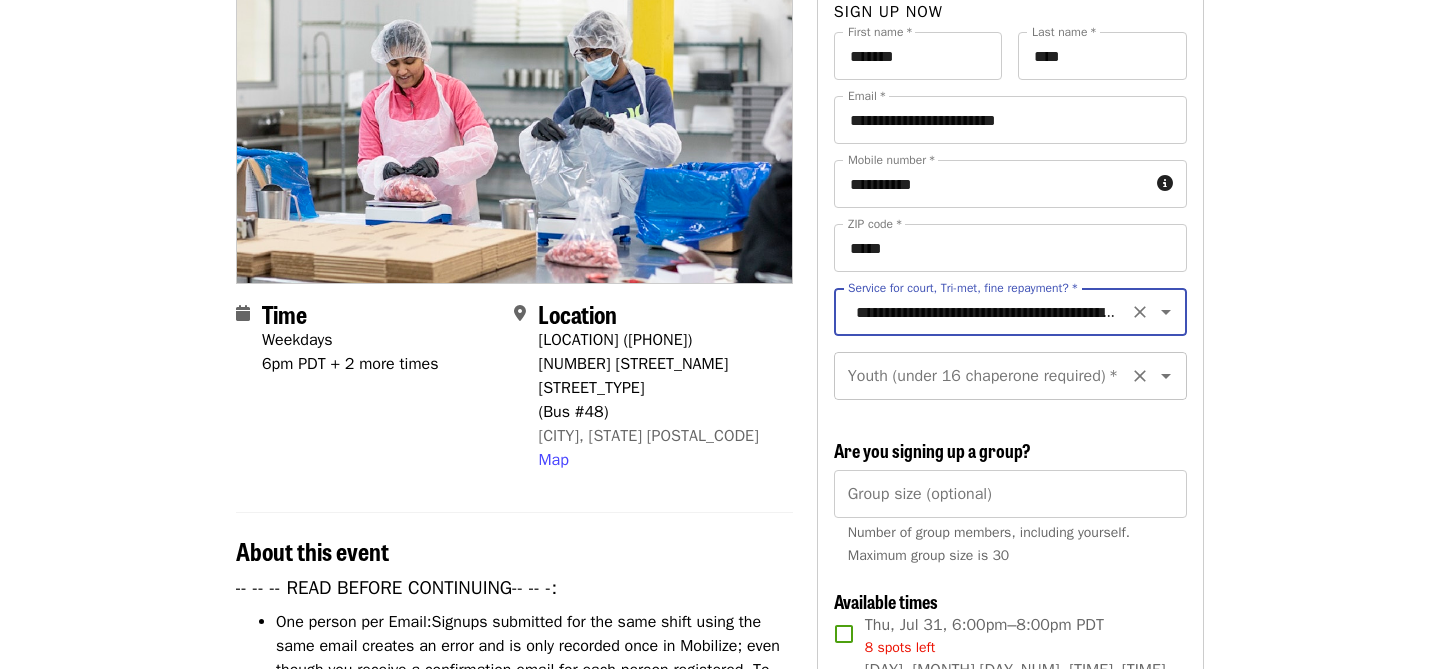 click 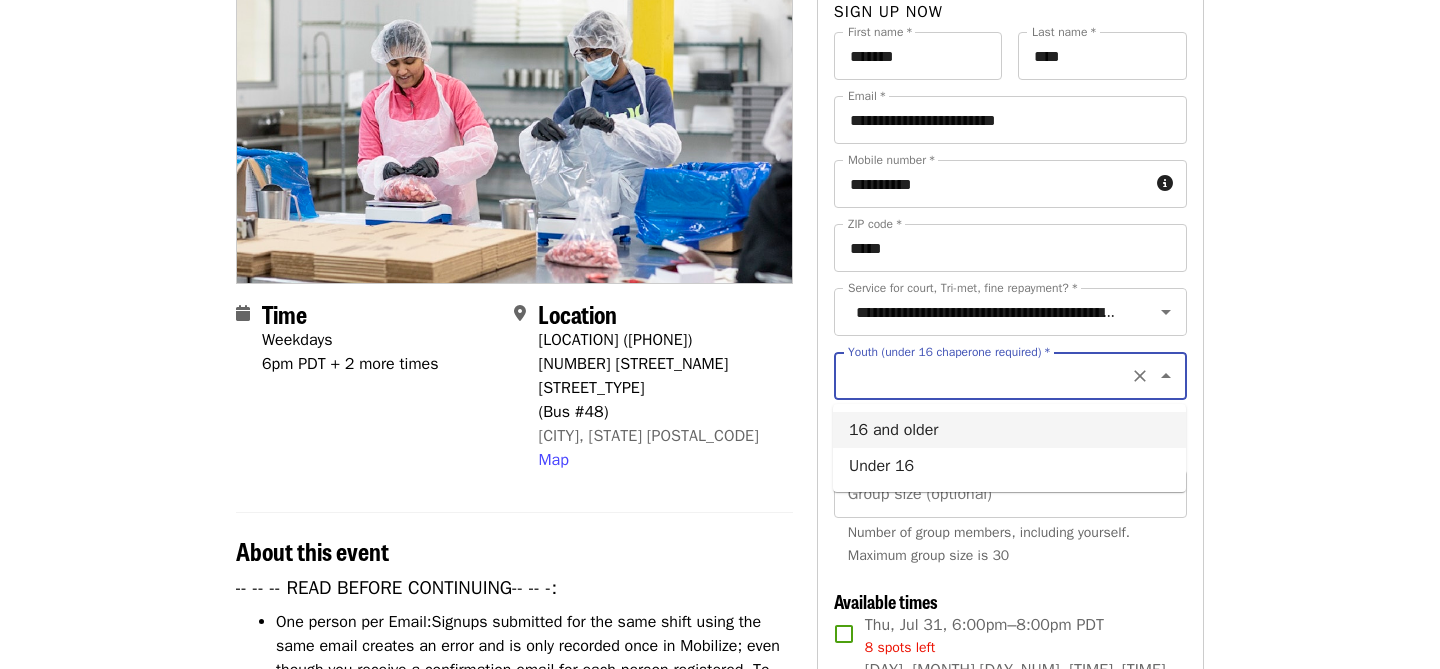 click on "16 and older" at bounding box center (1009, 430) 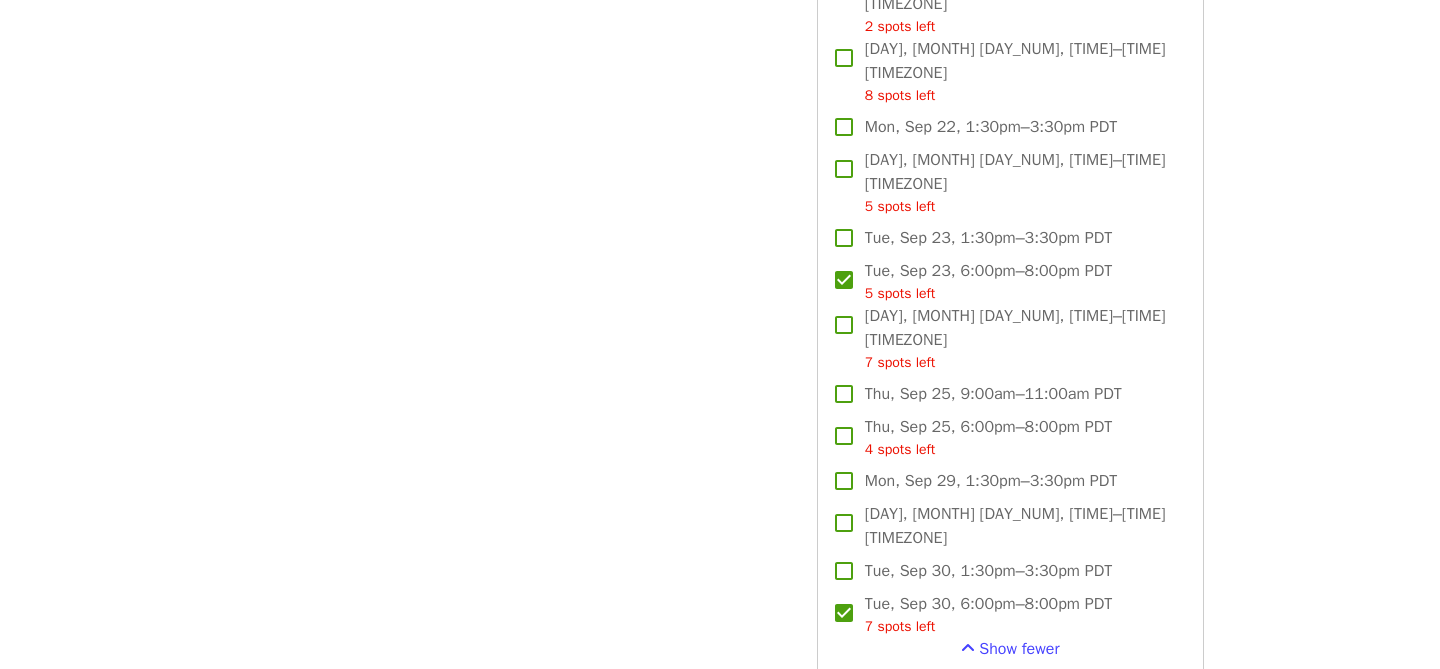 scroll, scrollTop: 2196, scrollLeft: 0, axis: vertical 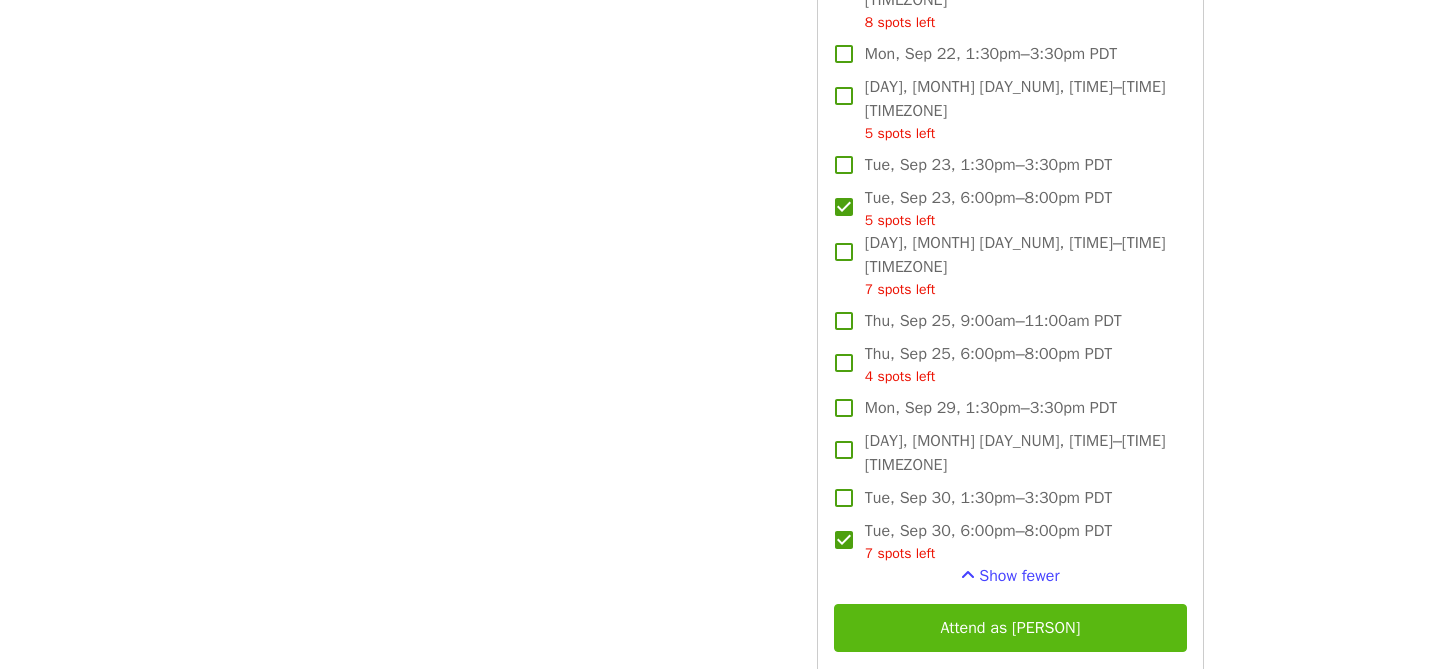 click on "Attend as [LAST]" at bounding box center [1010, 628] 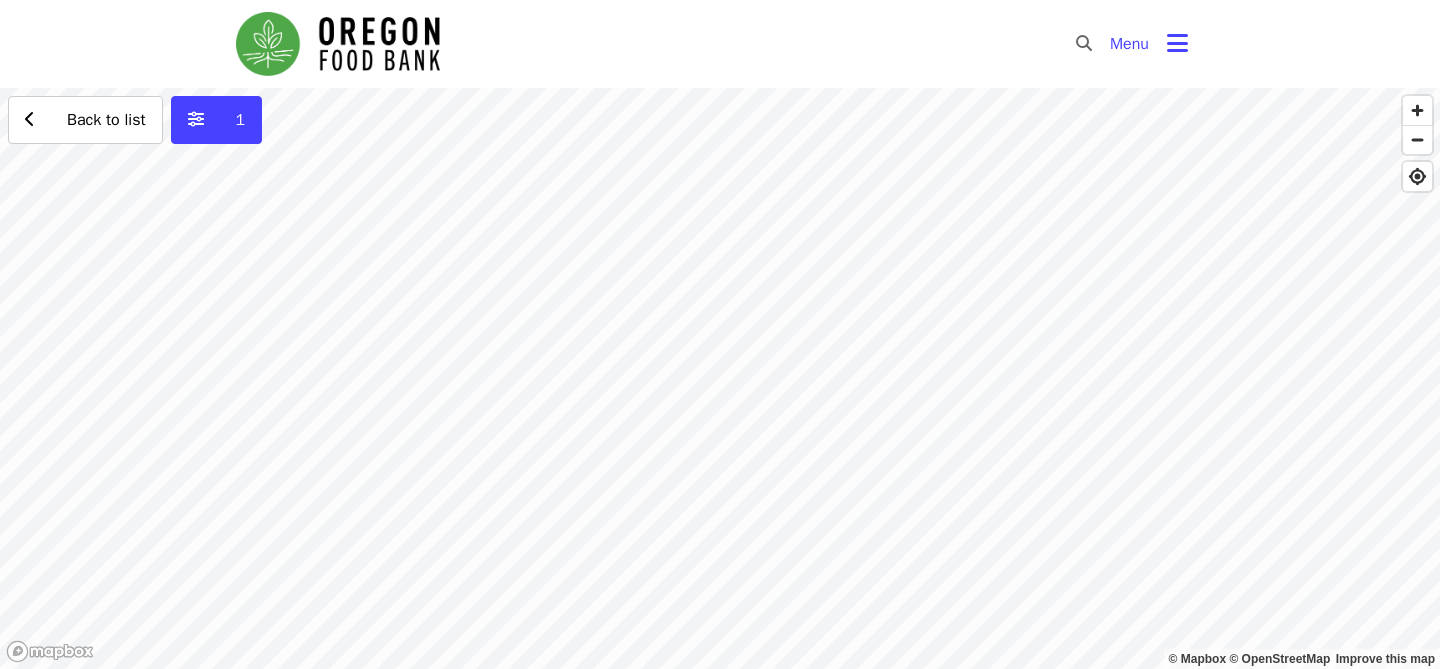 scroll, scrollTop: 0, scrollLeft: 0, axis: both 